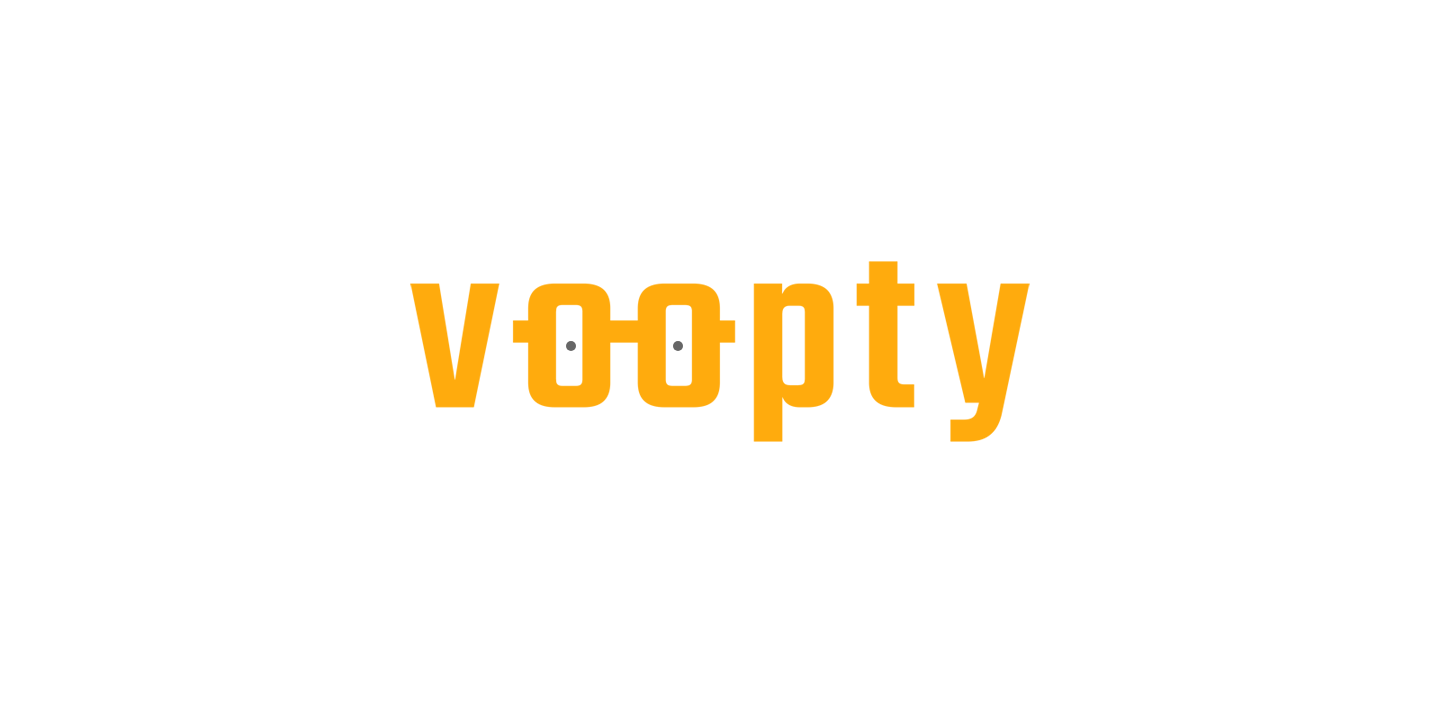 scroll, scrollTop: 0, scrollLeft: 0, axis: both 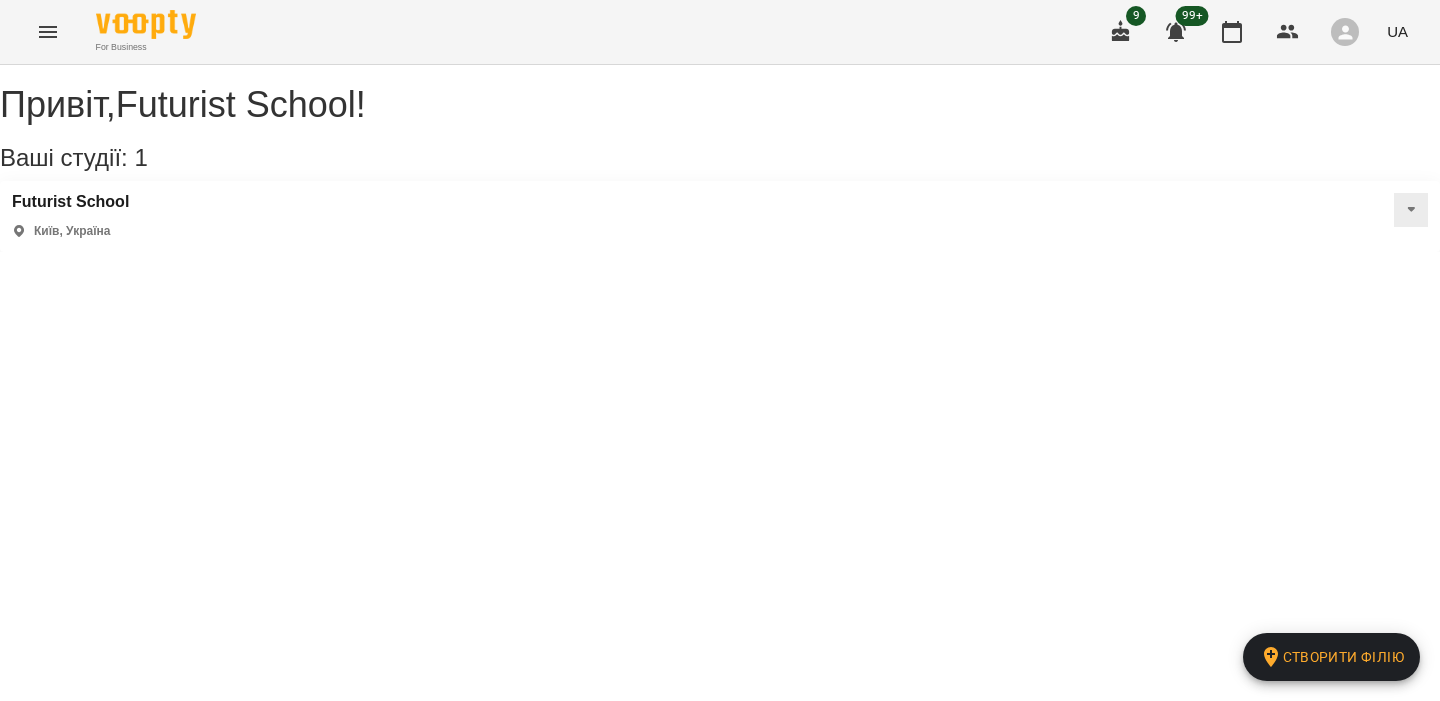 click at bounding box center (1345, 32) 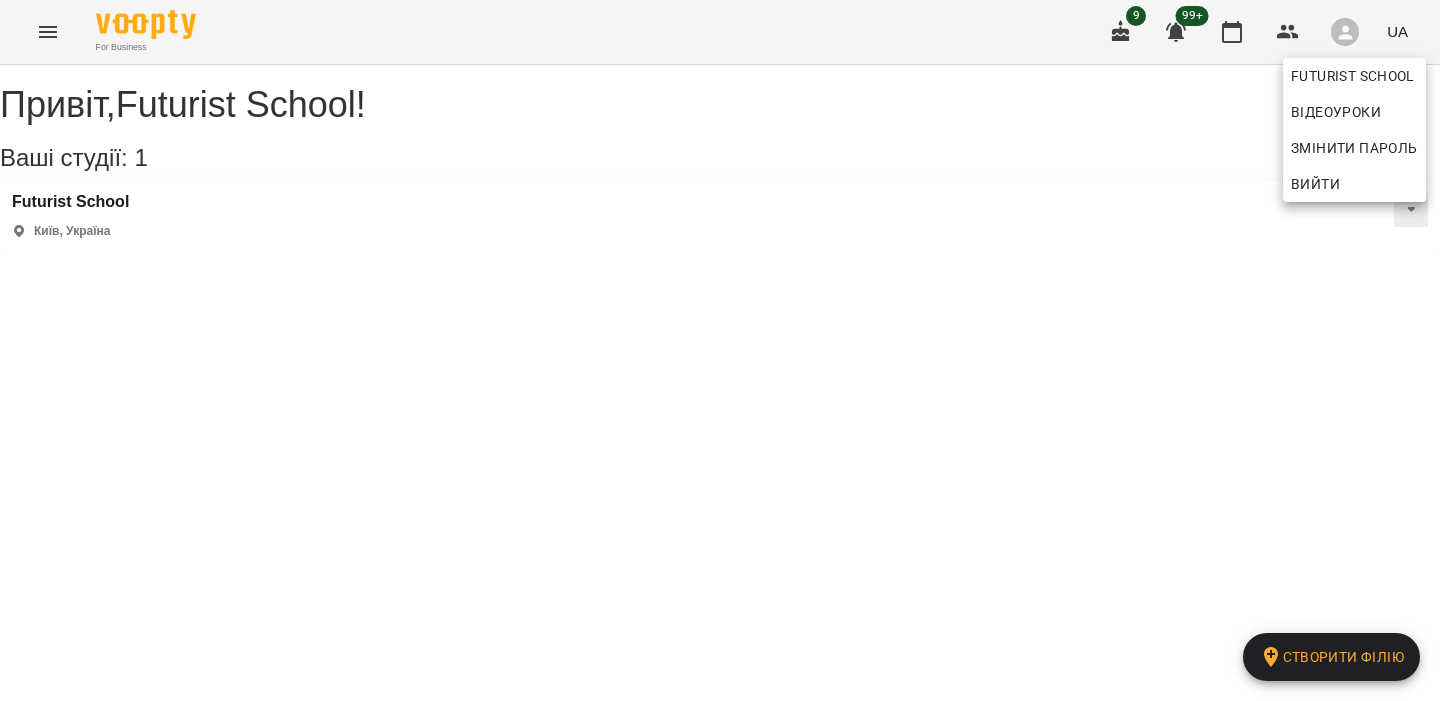 click on "Вийти" at bounding box center [1315, 184] 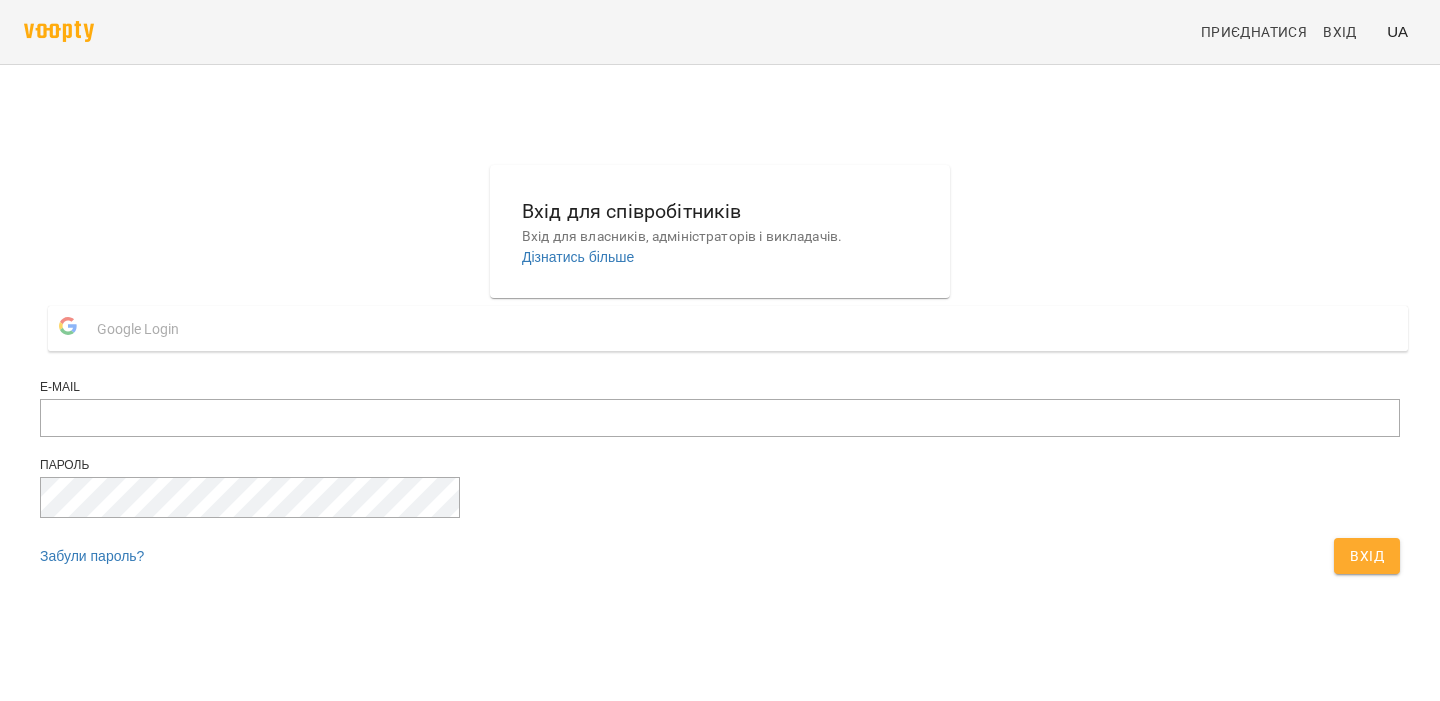 scroll, scrollTop: 0, scrollLeft: 0, axis: both 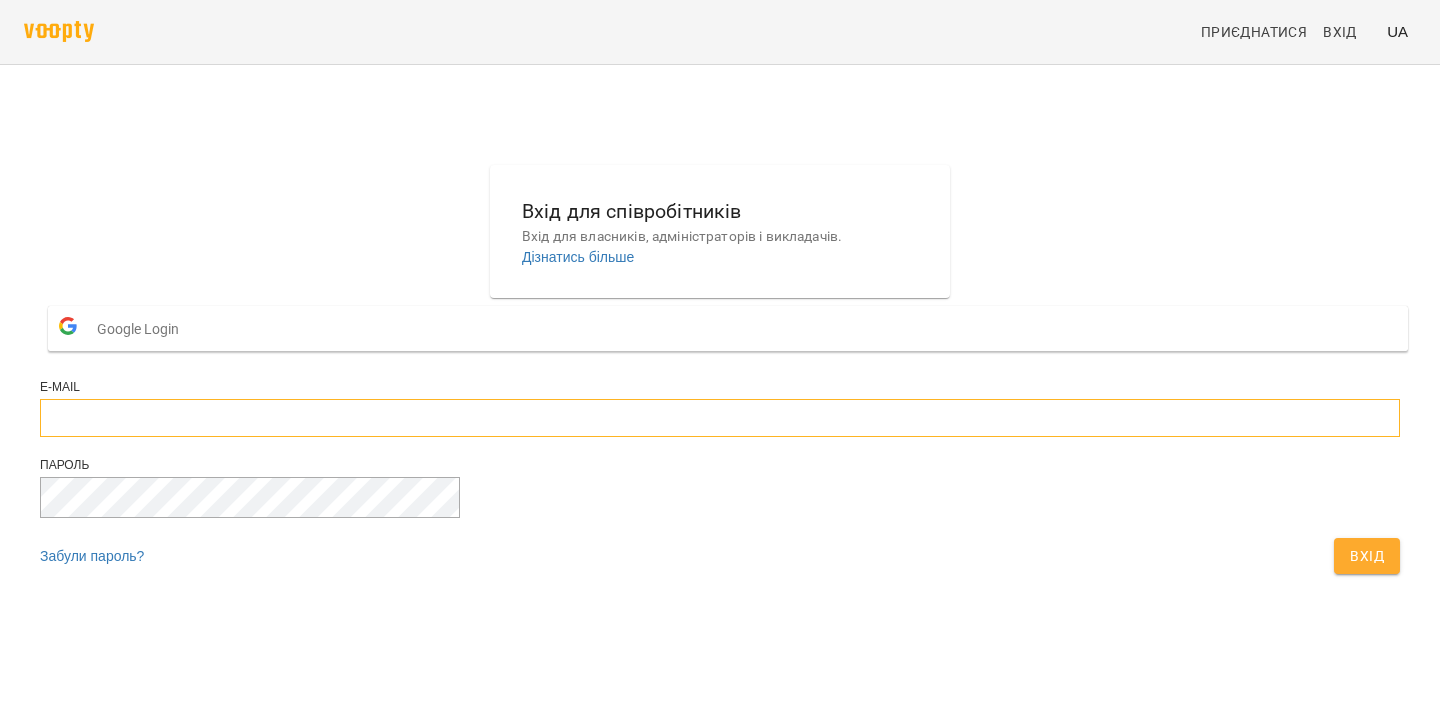 type on "**********" 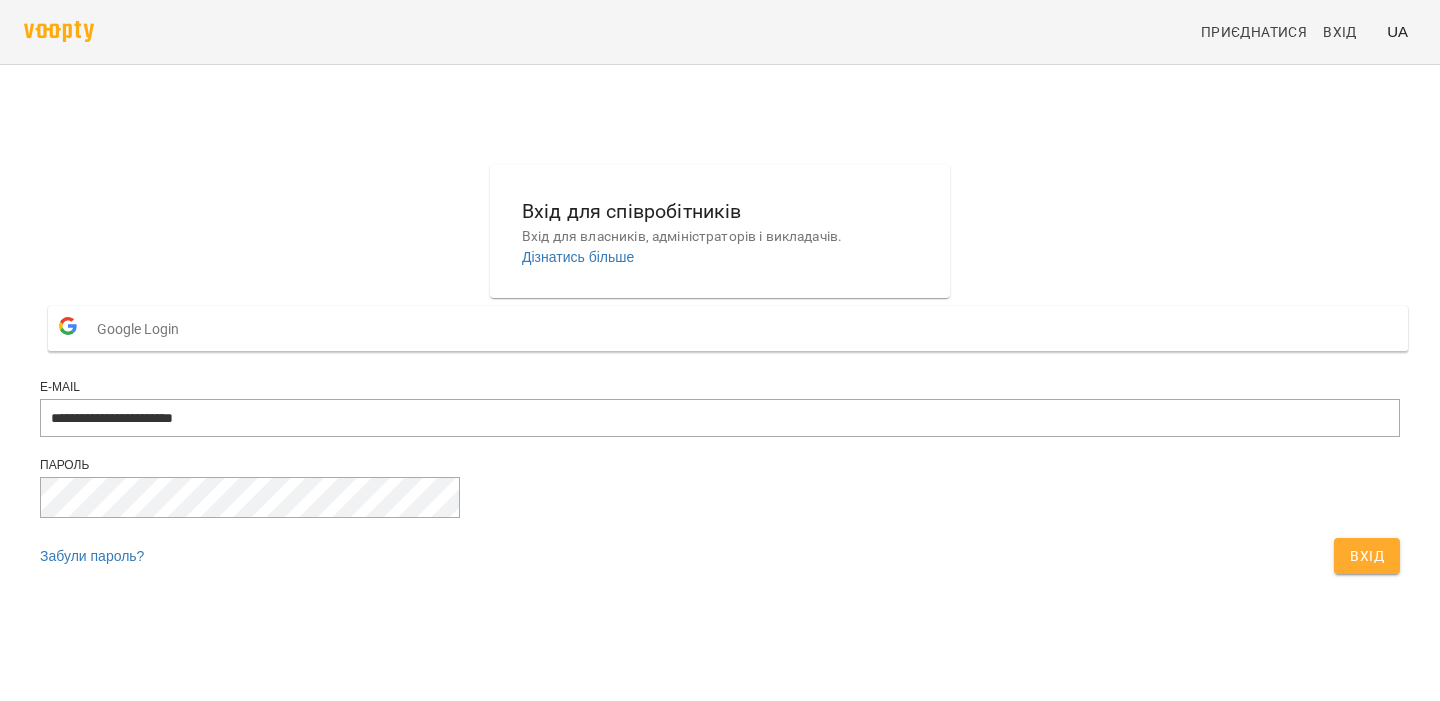 click on "Вхід" at bounding box center (1367, 556) 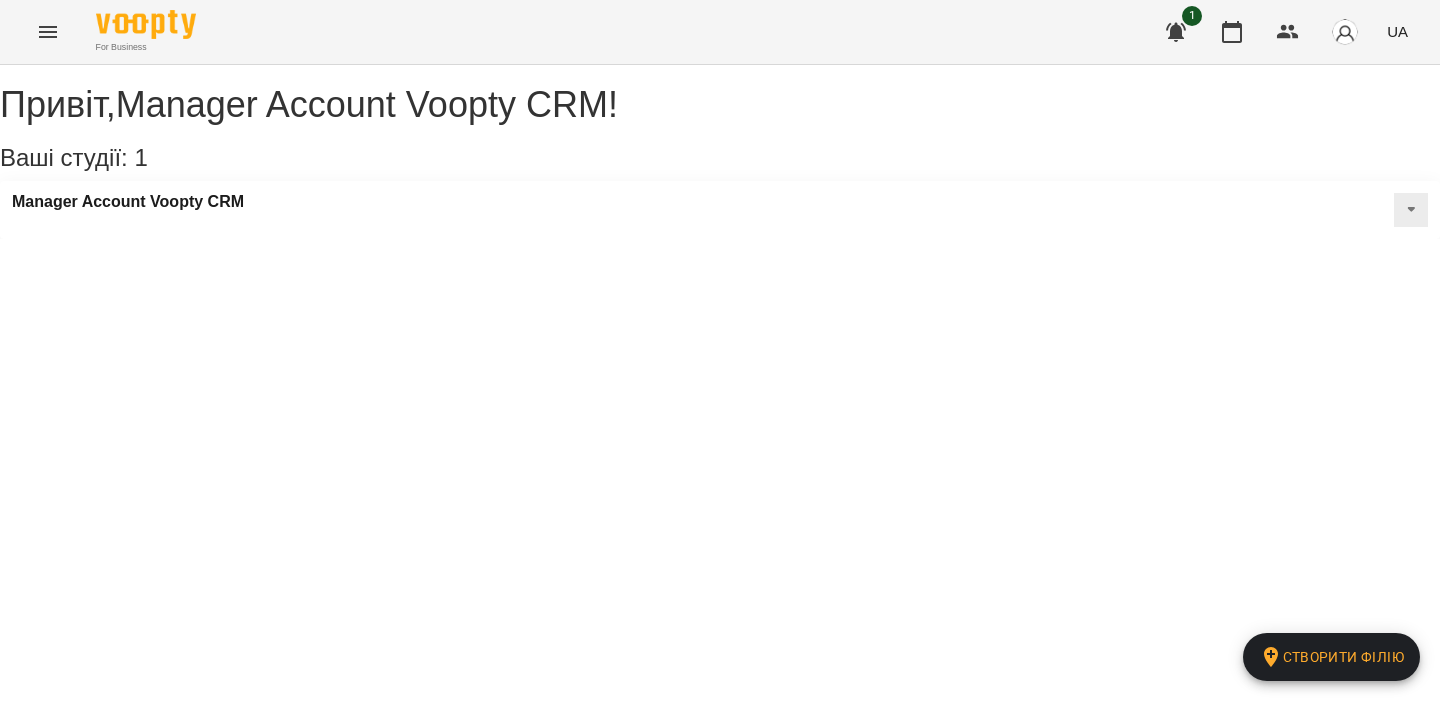 scroll, scrollTop: 0, scrollLeft: 0, axis: both 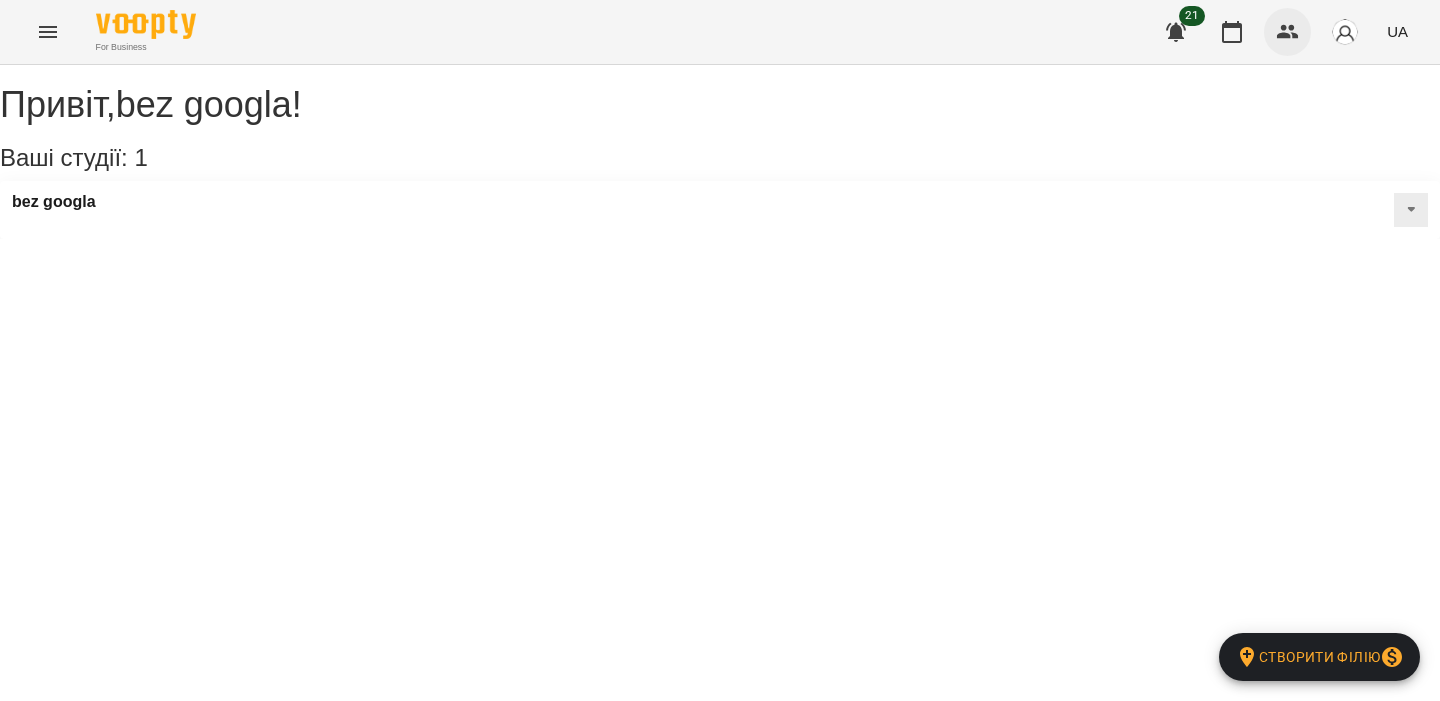 click 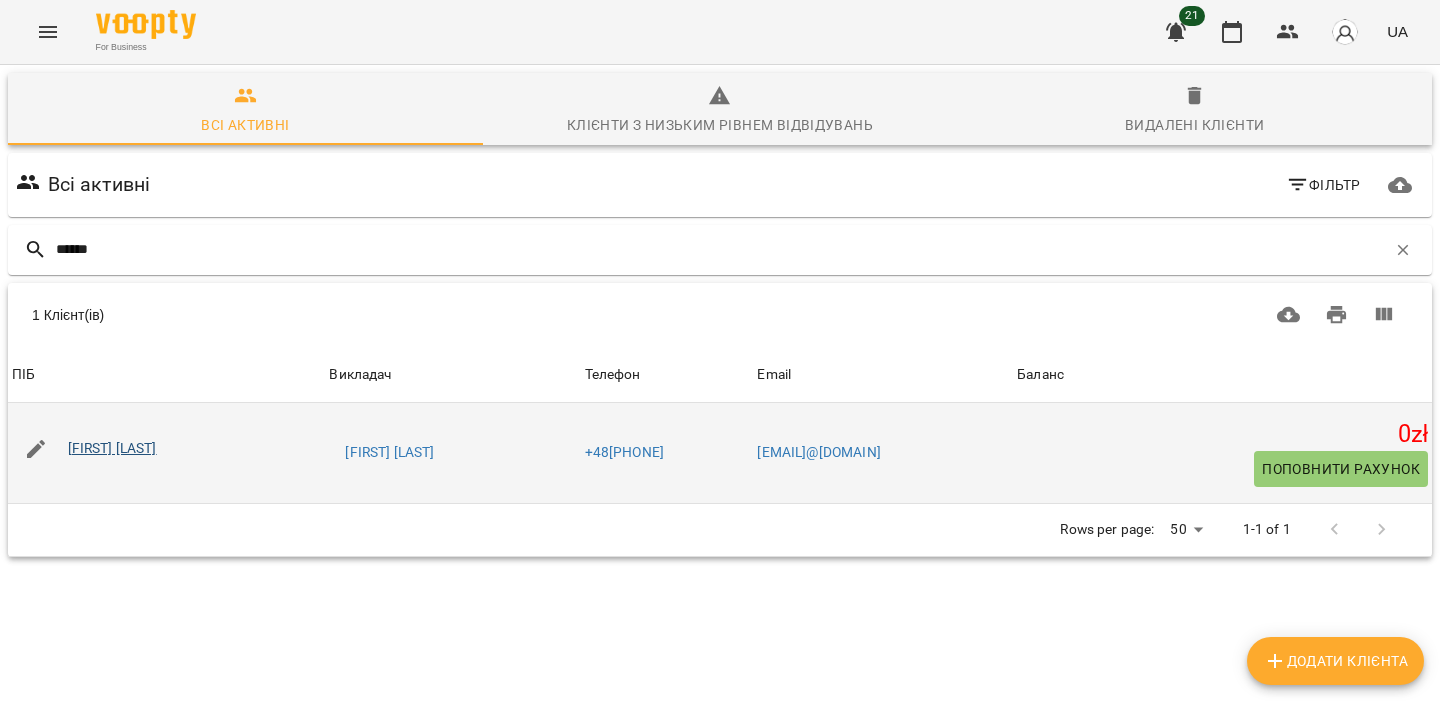 type on "******" 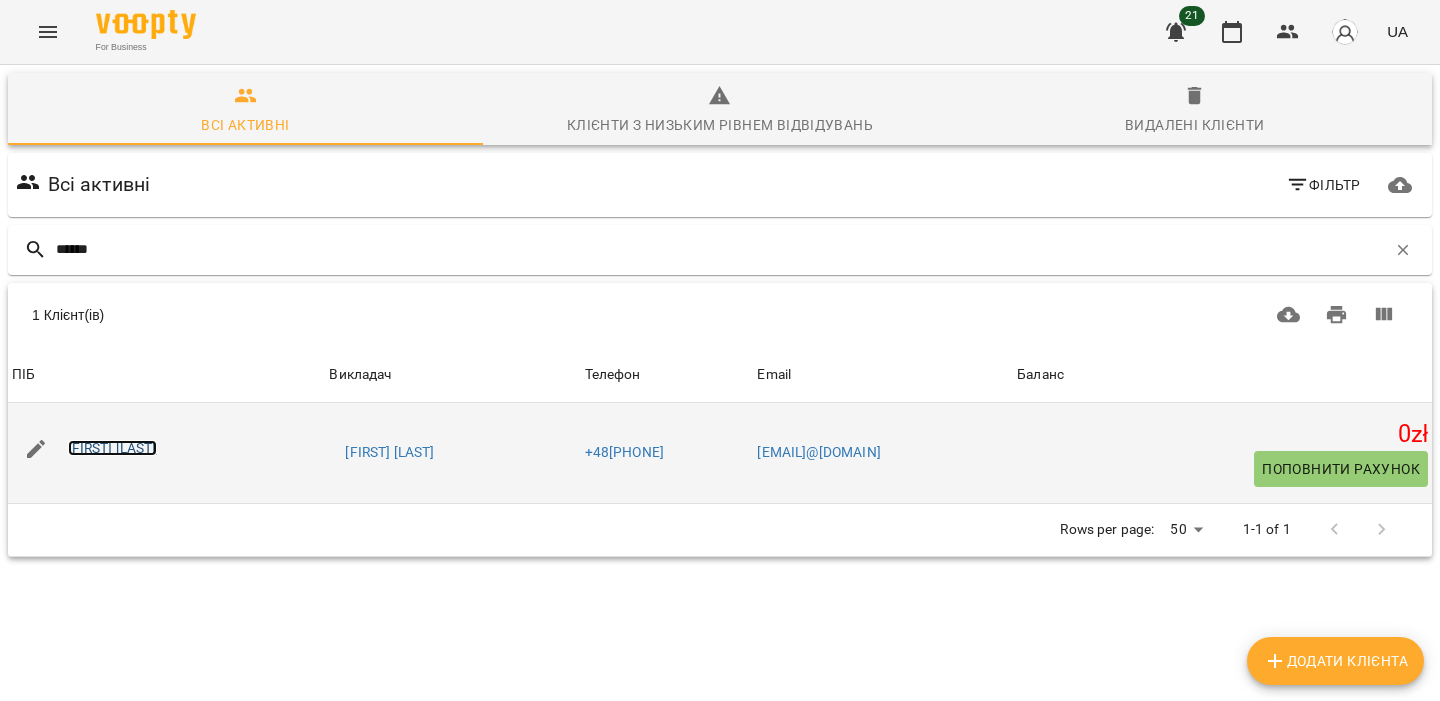 click on "[FIRST] [LAST]" at bounding box center [112, 448] 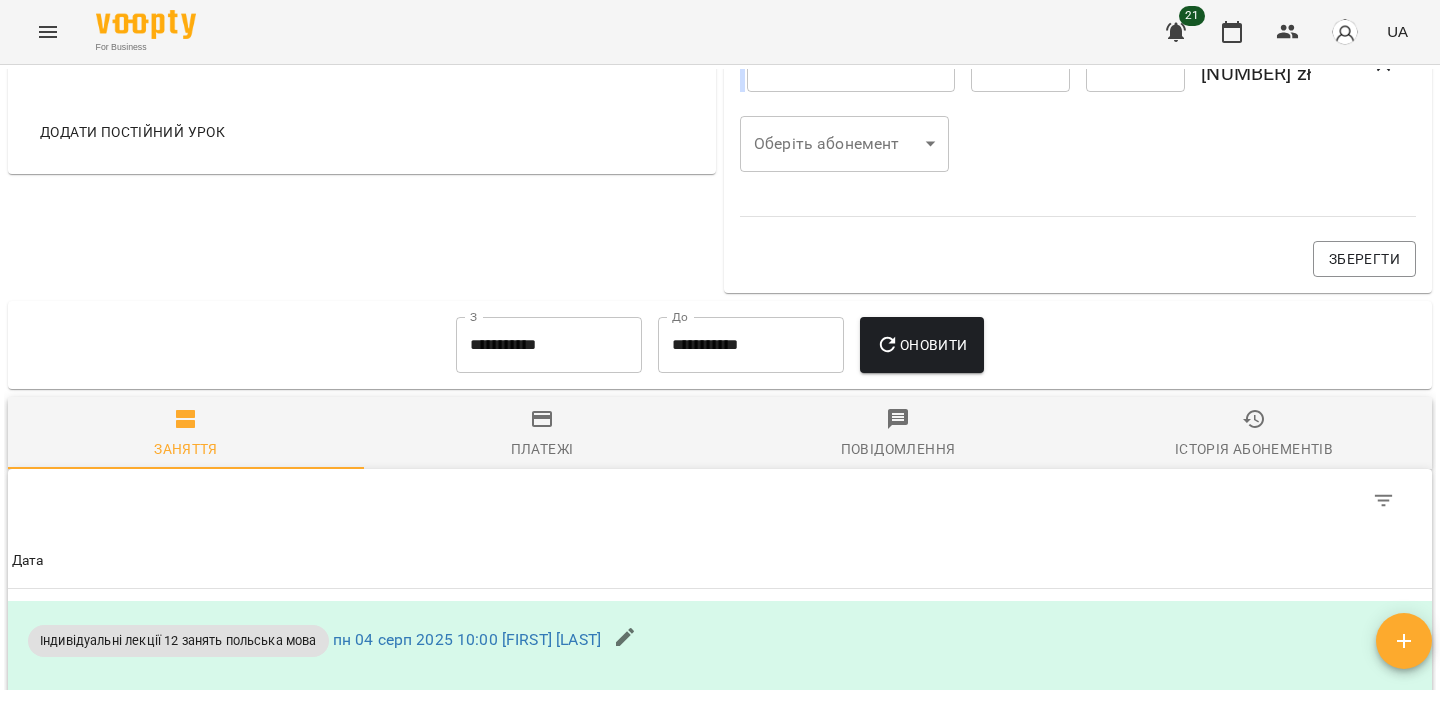 scroll, scrollTop: 935, scrollLeft: 0, axis: vertical 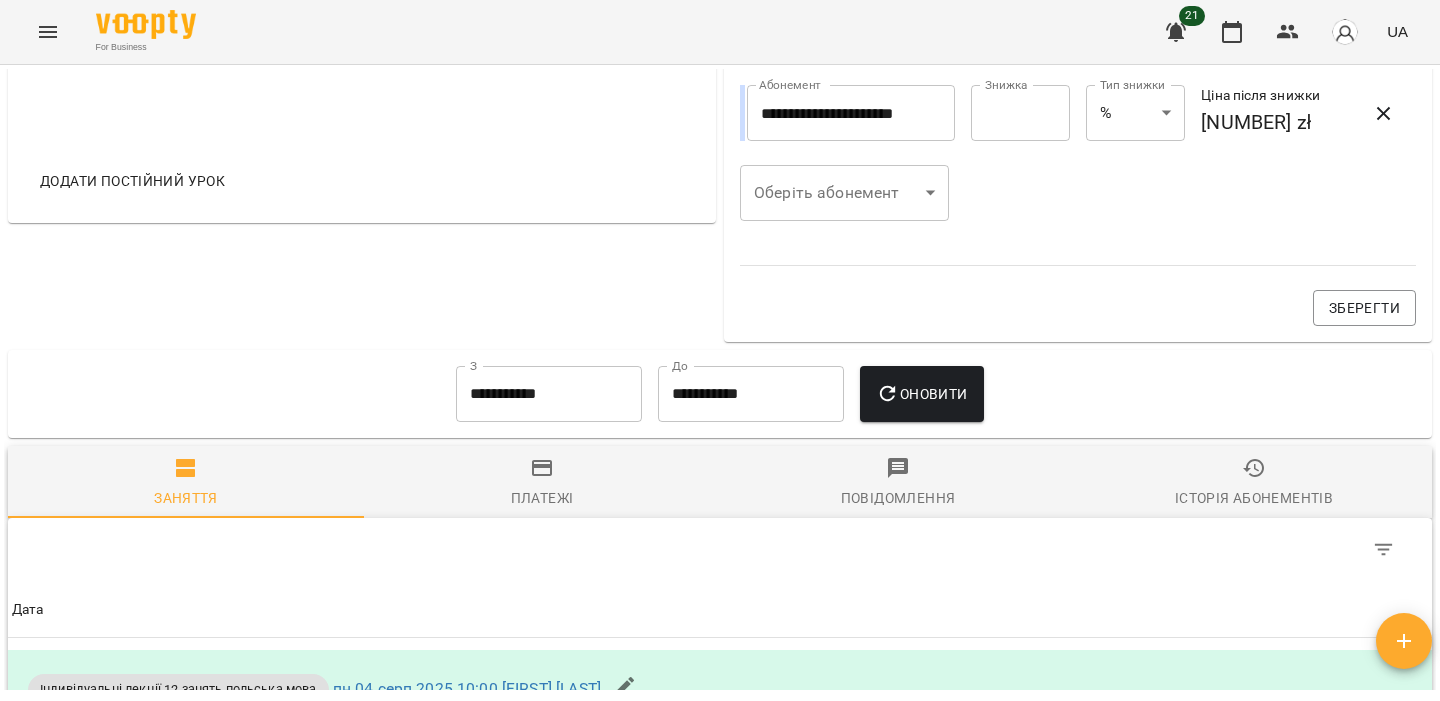 click on "Історія абонементів" at bounding box center (1254, 498) 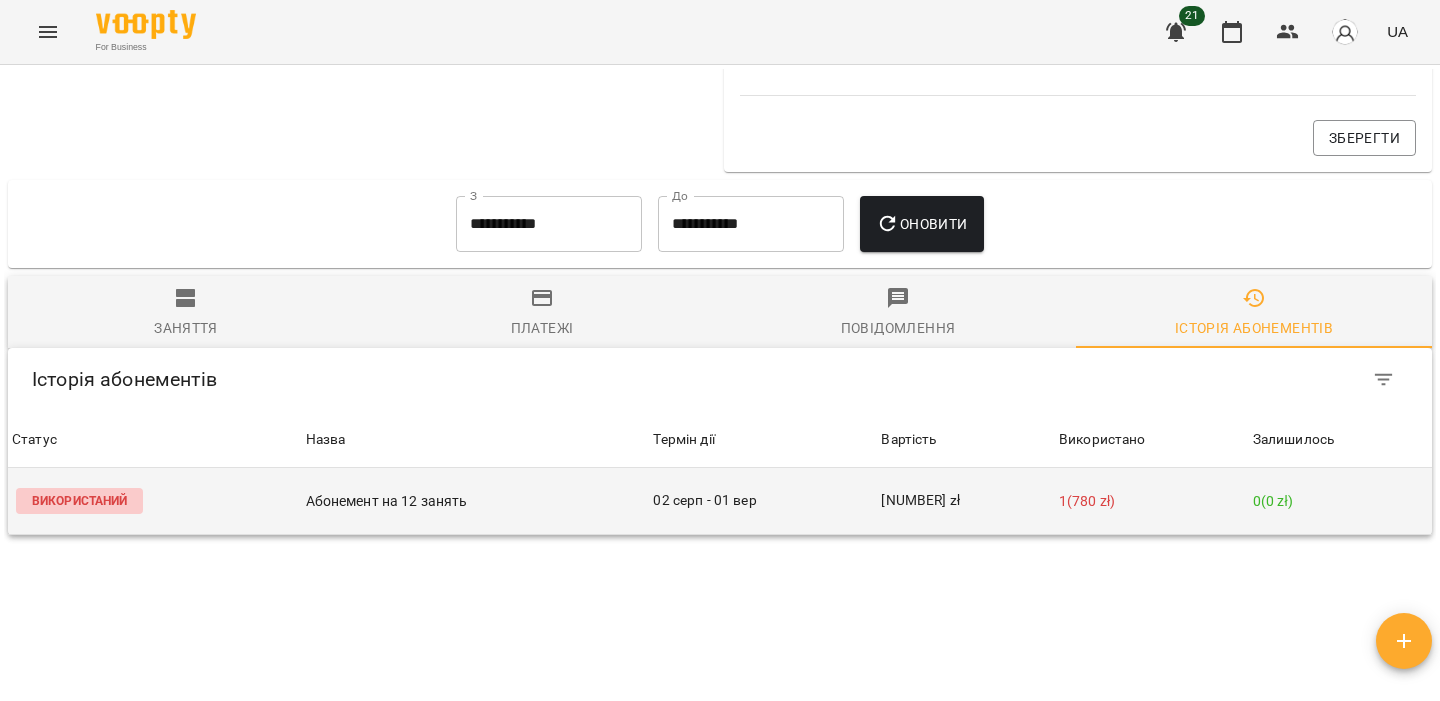 scroll, scrollTop: 1149, scrollLeft: 0, axis: vertical 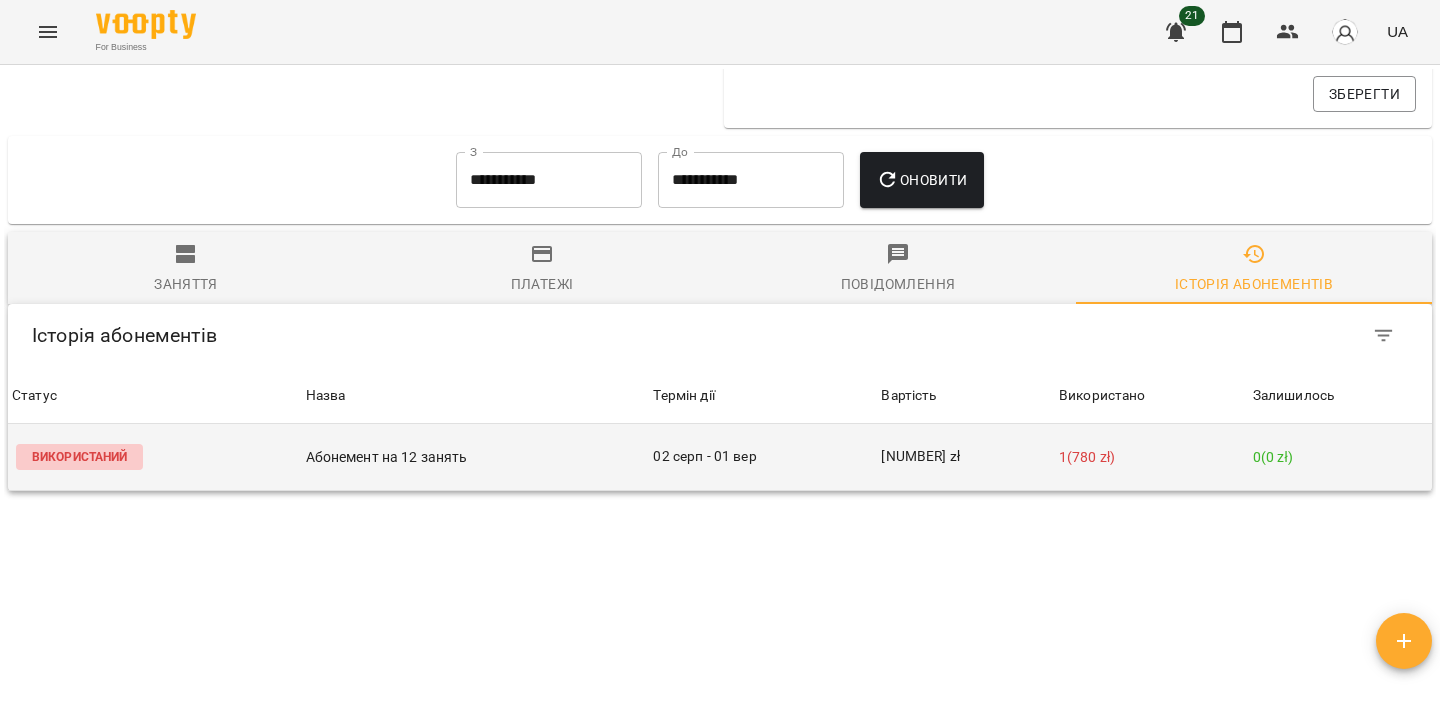 click on "Абонемент на 12 занять" at bounding box center [476, 457] 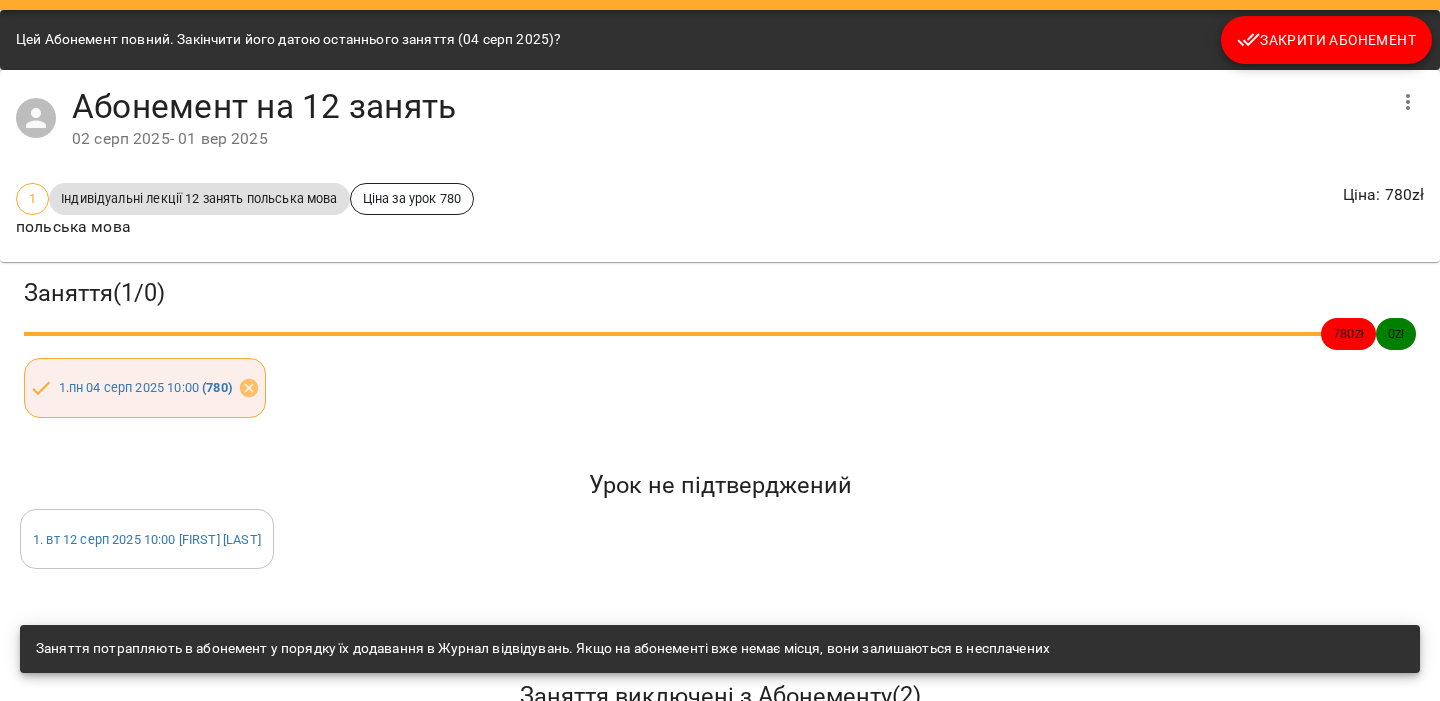 scroll, scrollTop: 0, scrollLeft: 0, axis: both 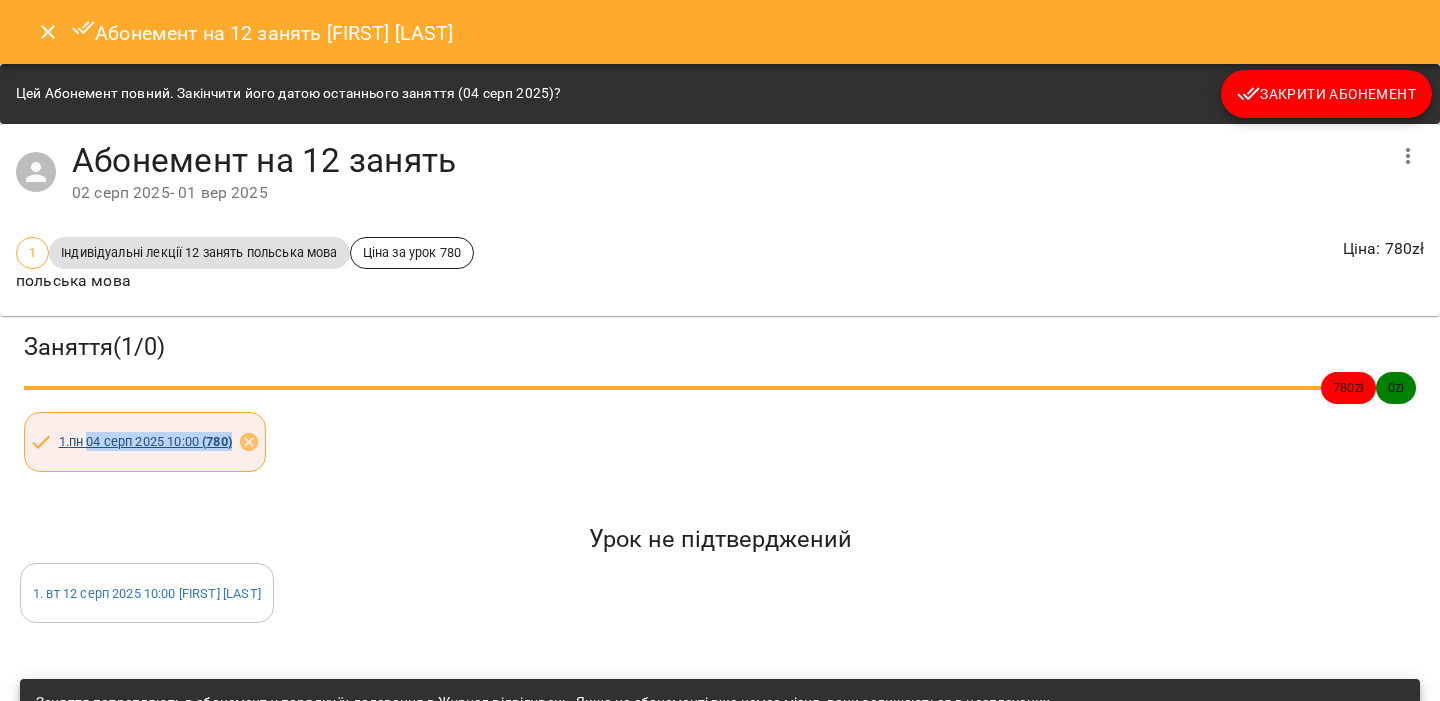 drag, startPoint x: 239, startPoint y: 460, endPoint x: 90, endPoint y: 446, distance: 149.65627 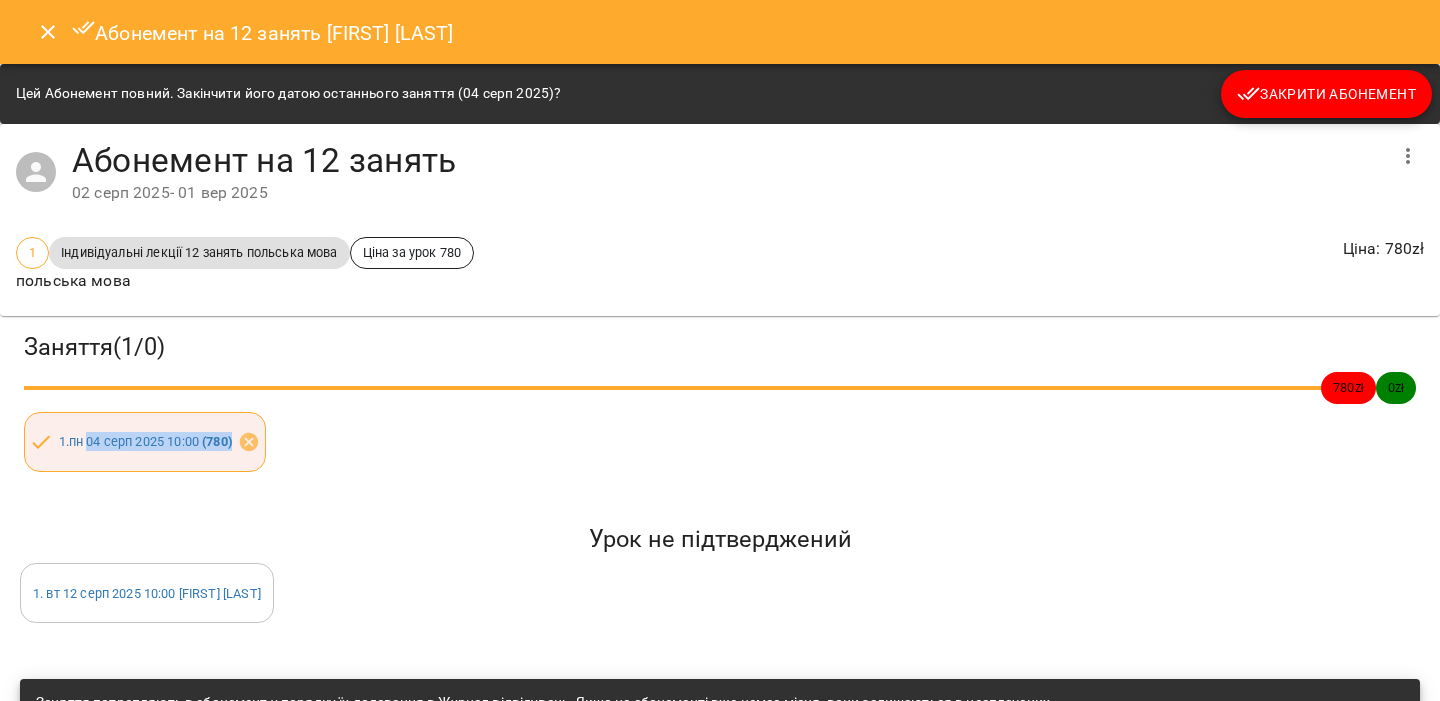 copy on "04 серп 2025 10:00   ( [NUMBER] )" 